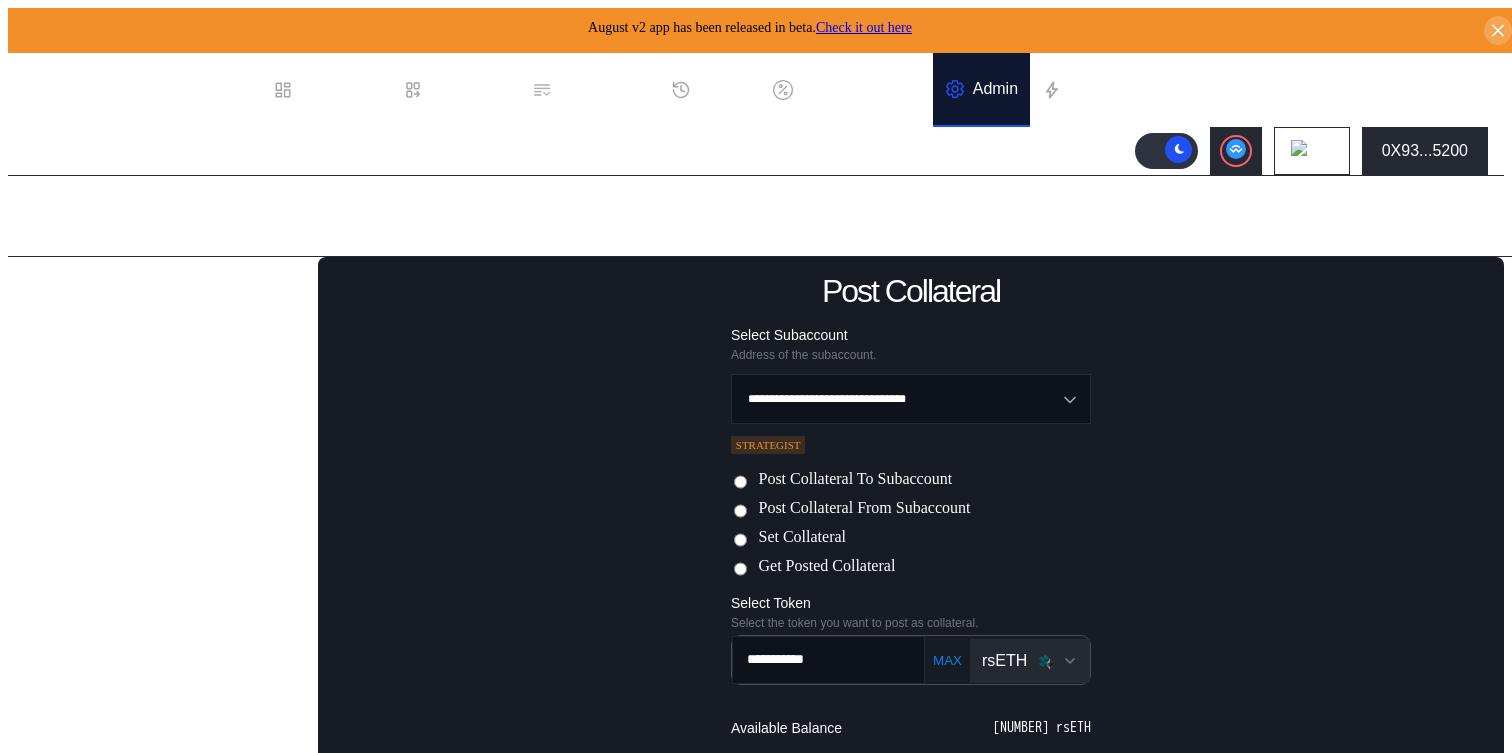 scroll, scrollTop: 0, scrollLeft: 0, axis: both 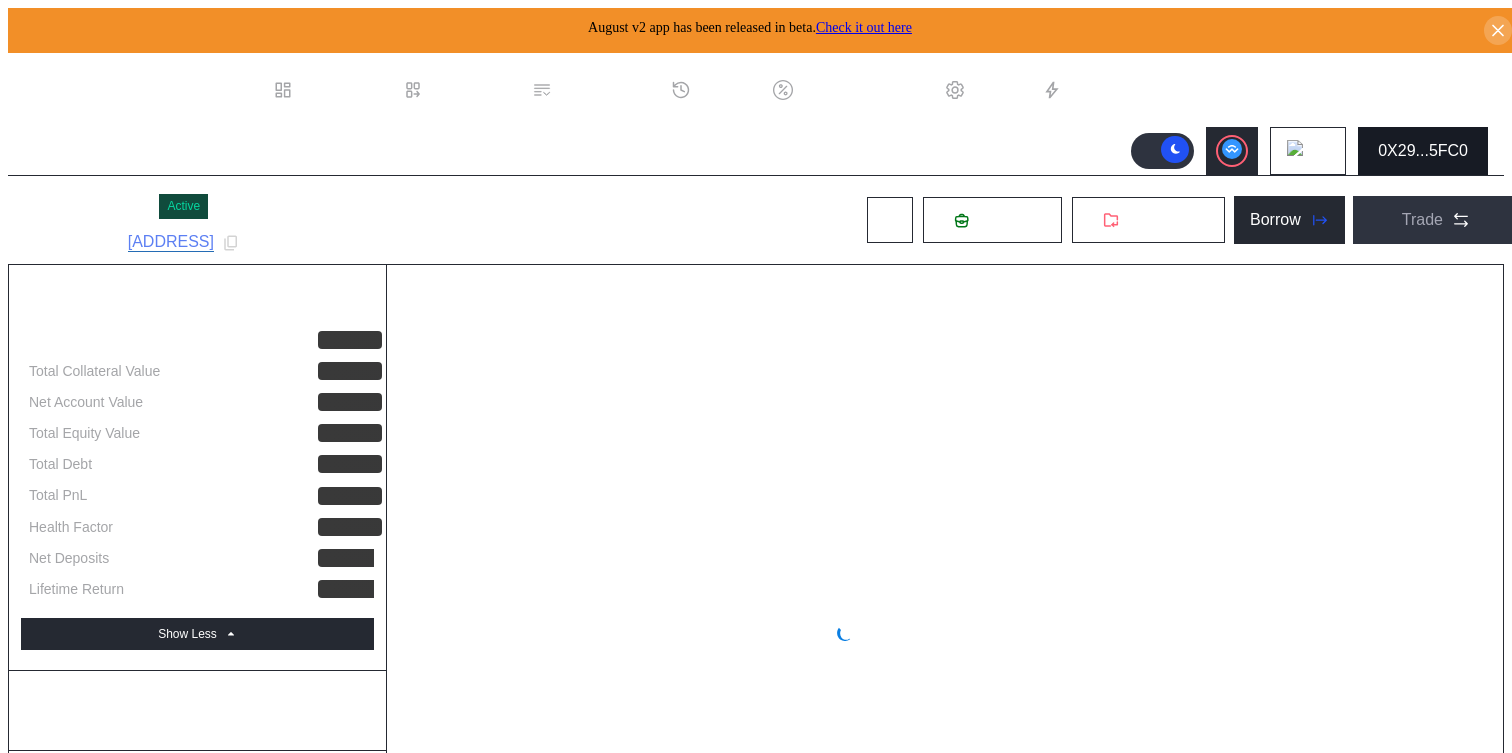 click on "0X29...5FC0" at bounding box center [1423, 151] 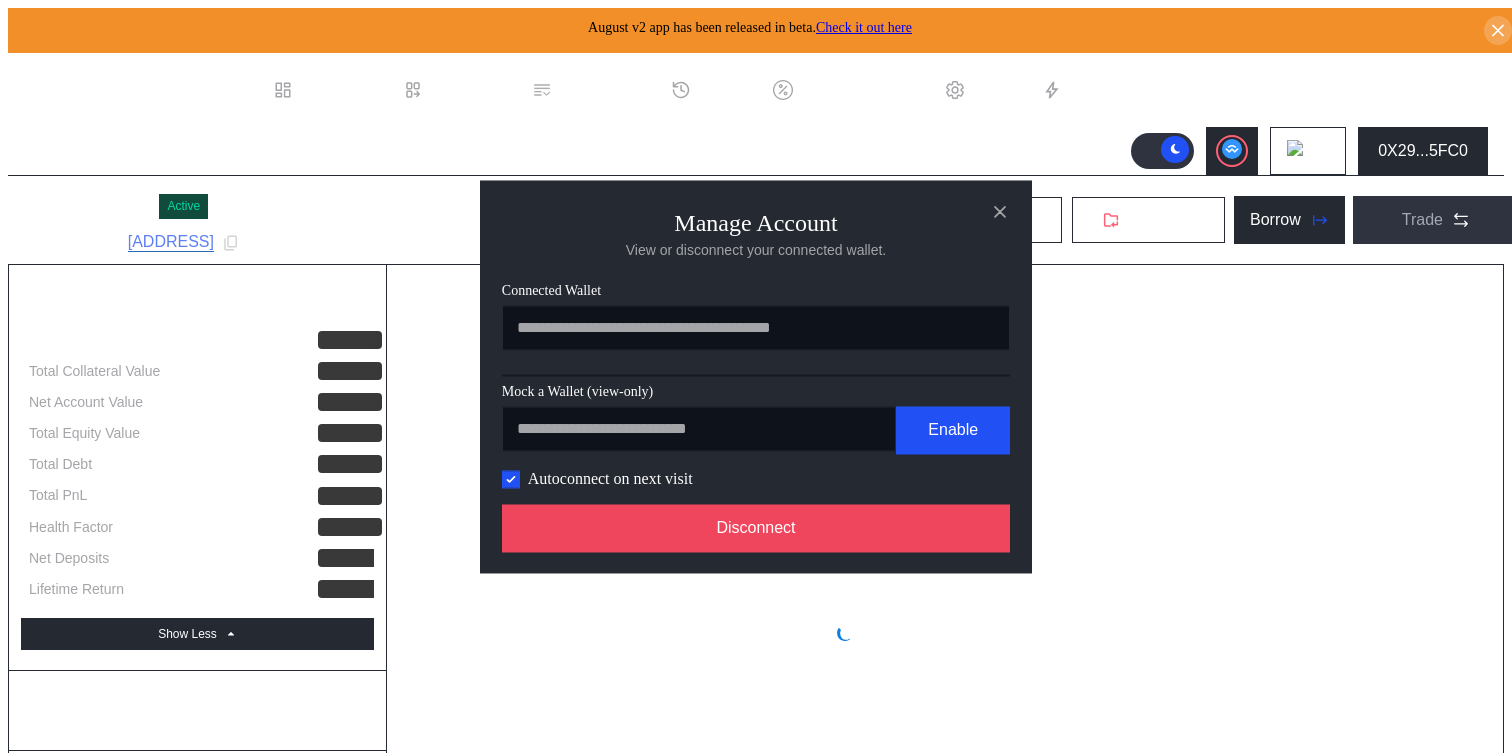 select on "*" 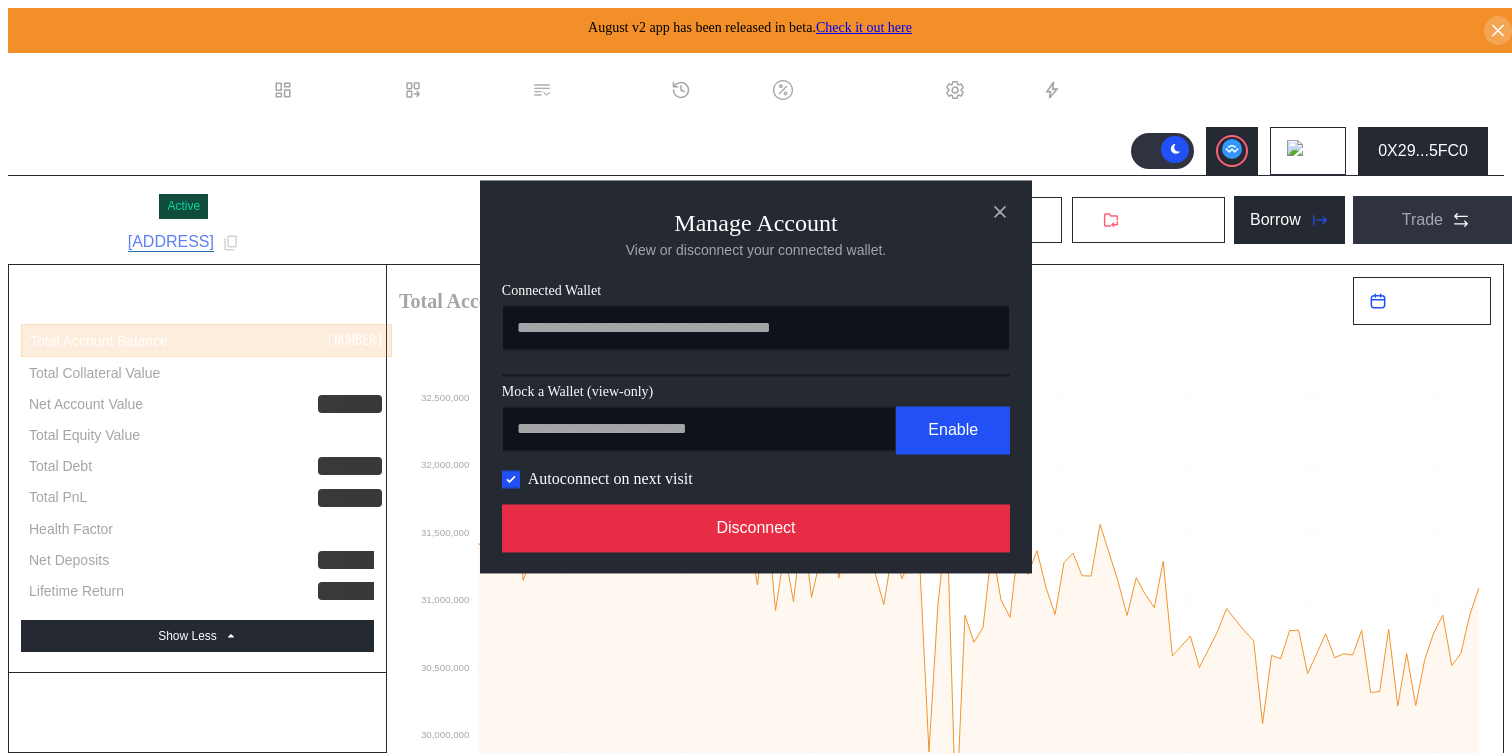 click on "Disconnect" at bounding box center (756, 528) 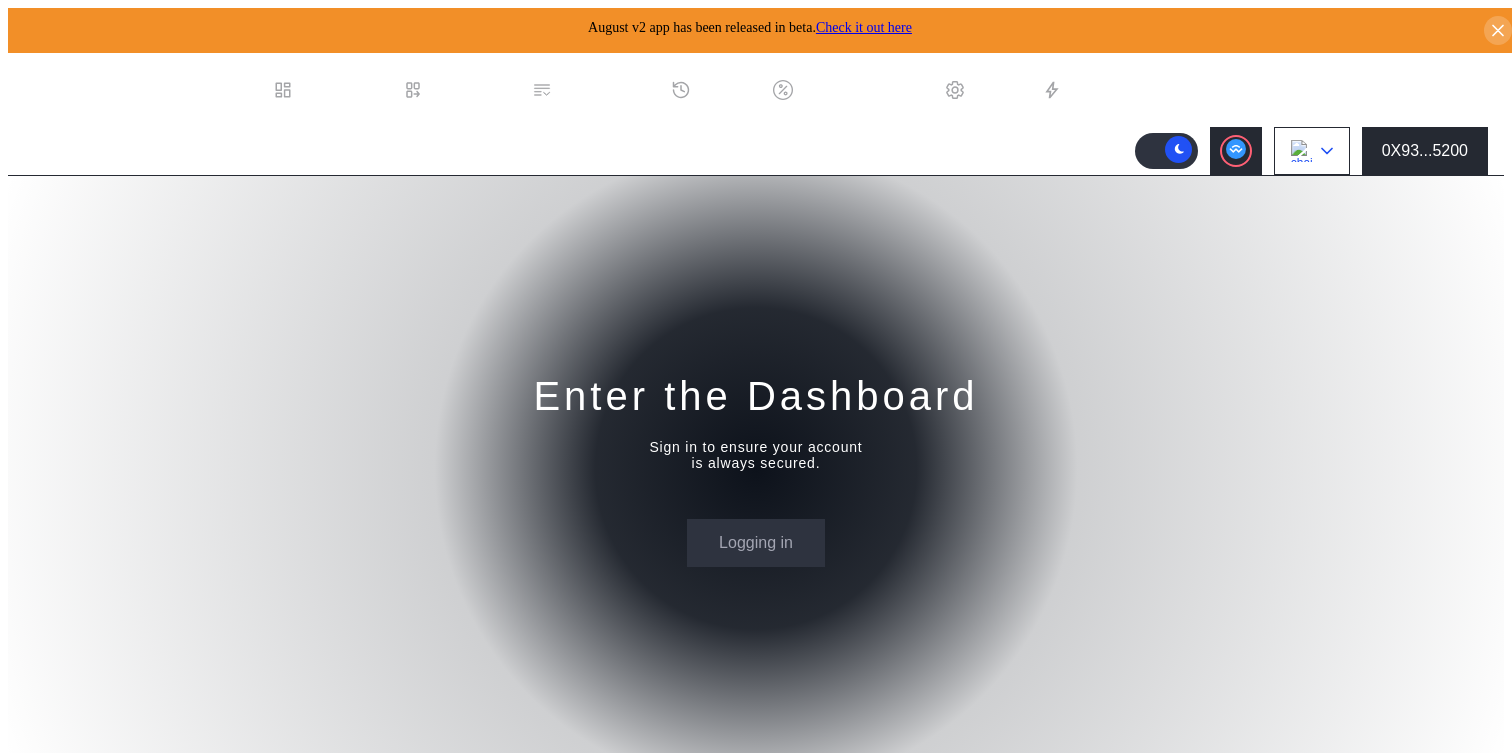 type 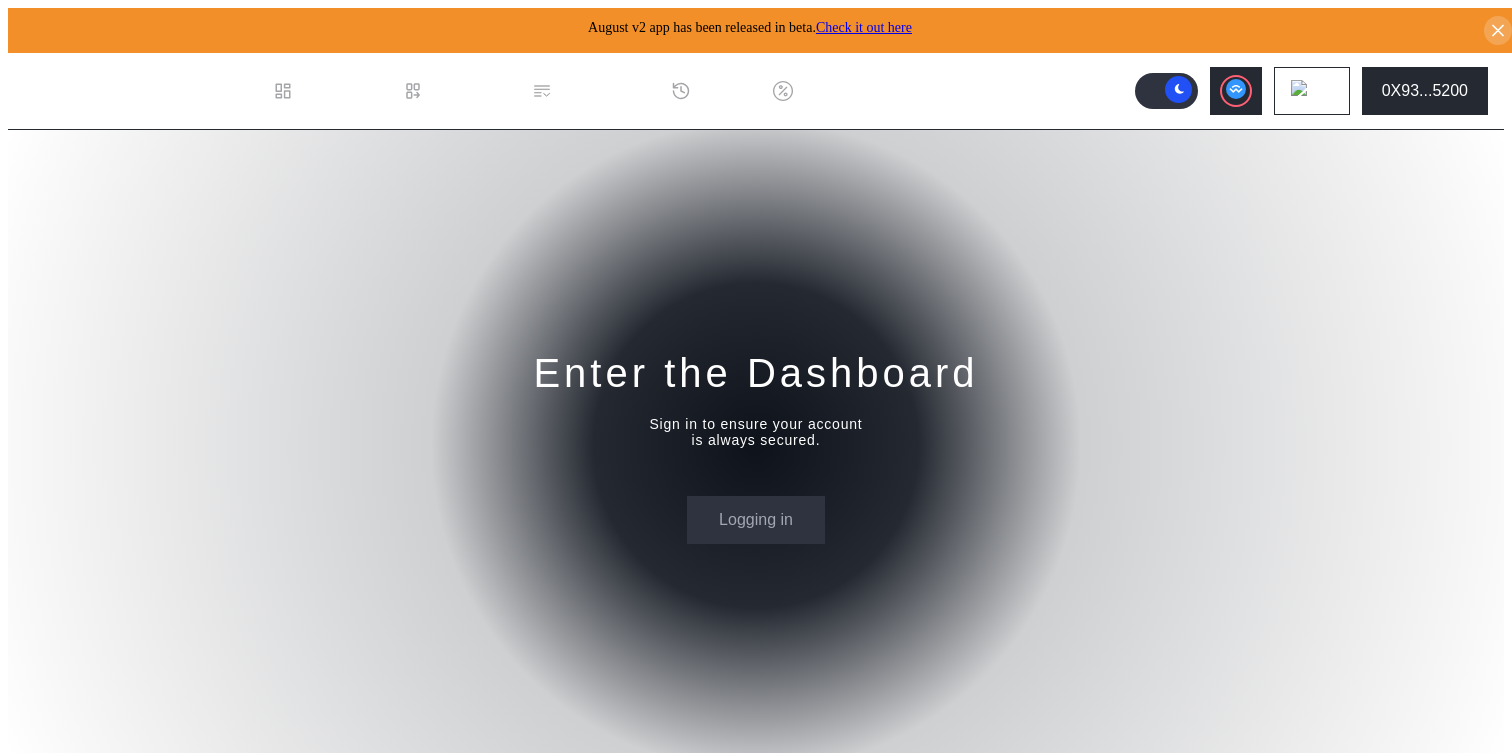 scroll, scrollTop: 0, scrollLeft: 0, axis: both 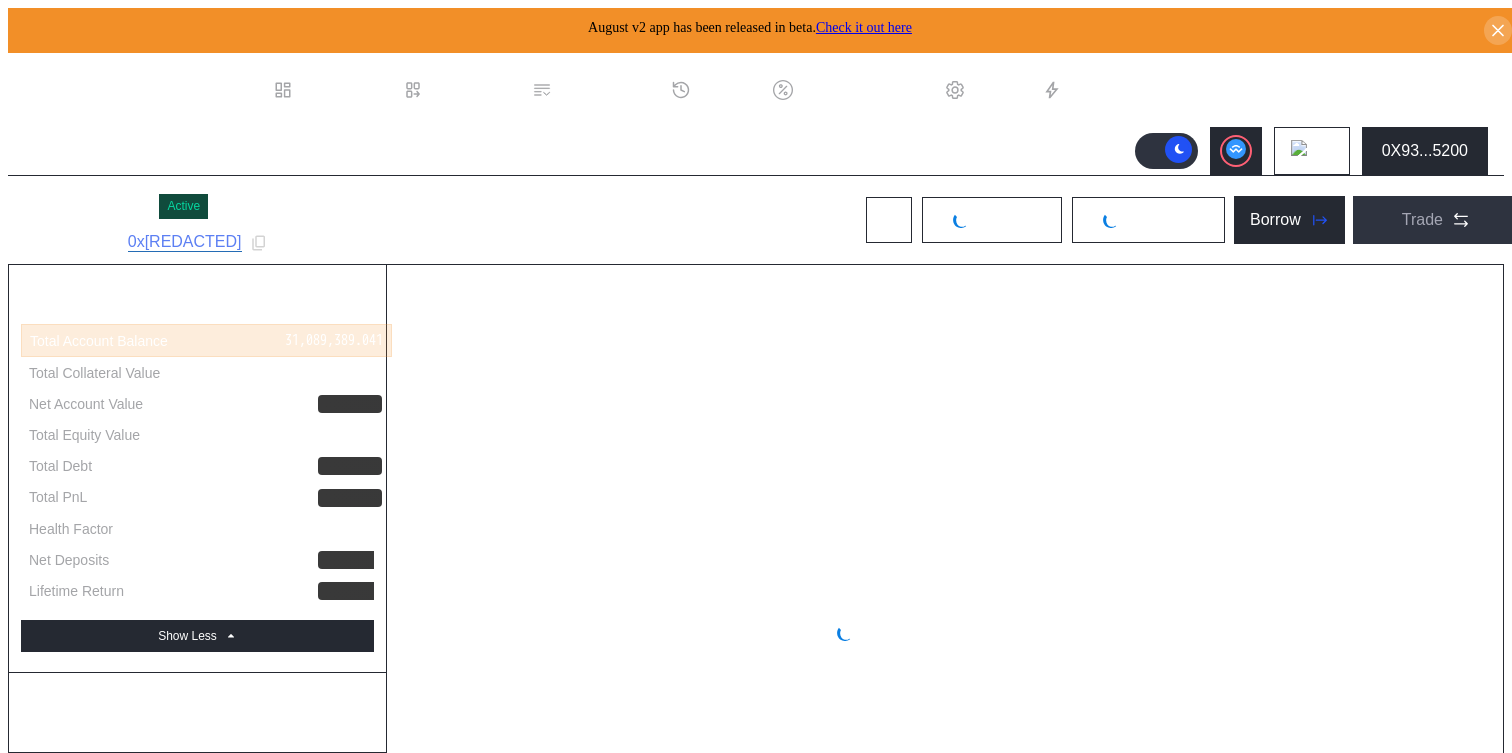 select on "*" 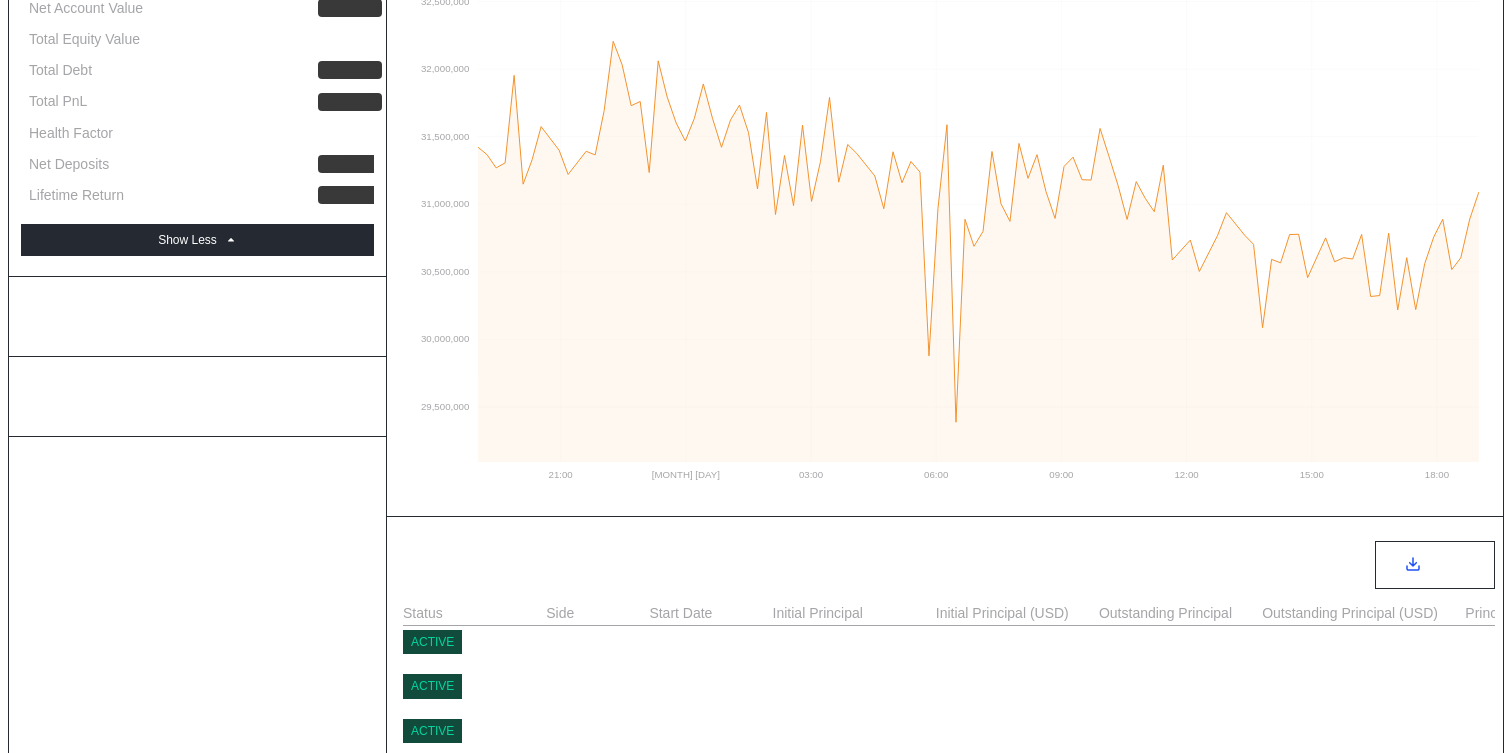scroll, scrollTop: 0, scrollLeft: 0, axis: both 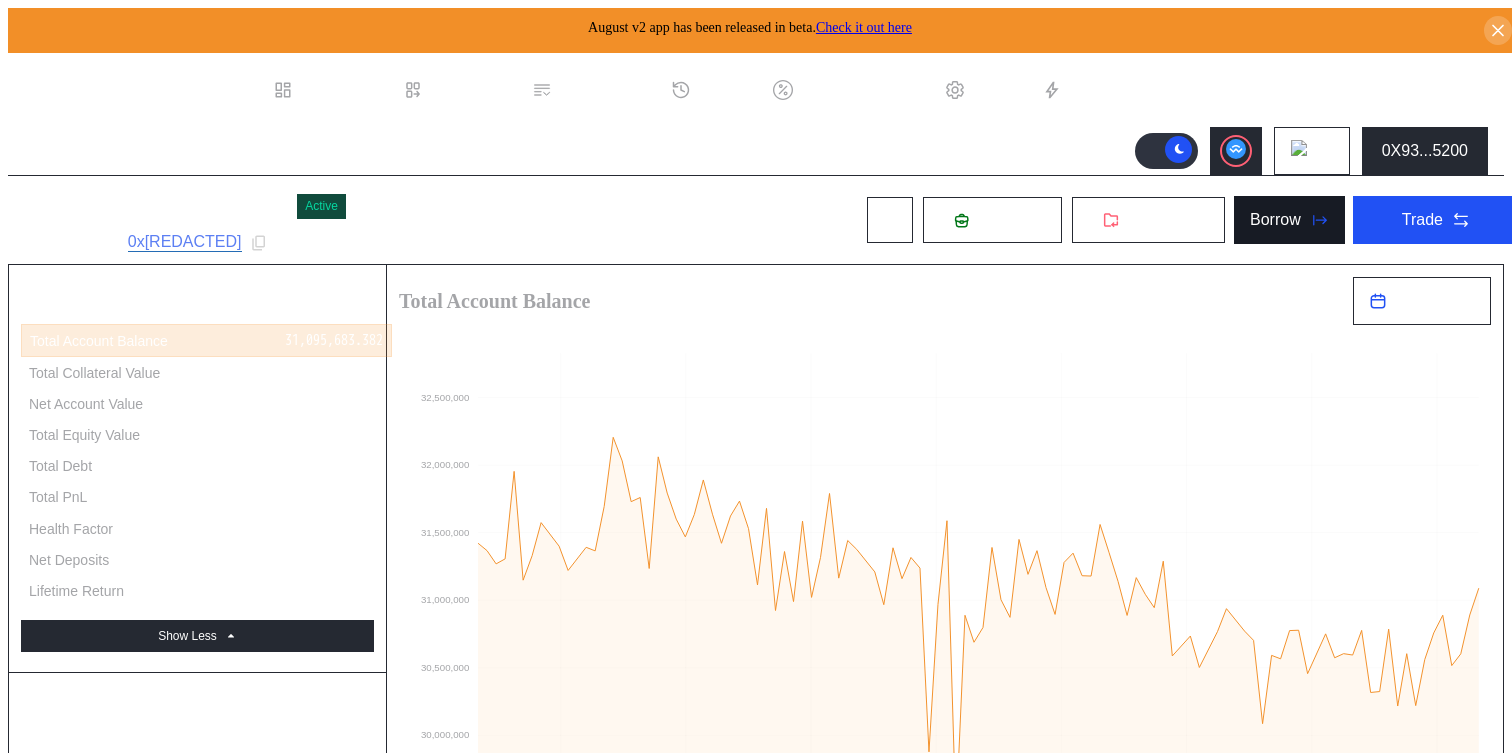 click on "Borrow" at bounding box center (1289, 220) 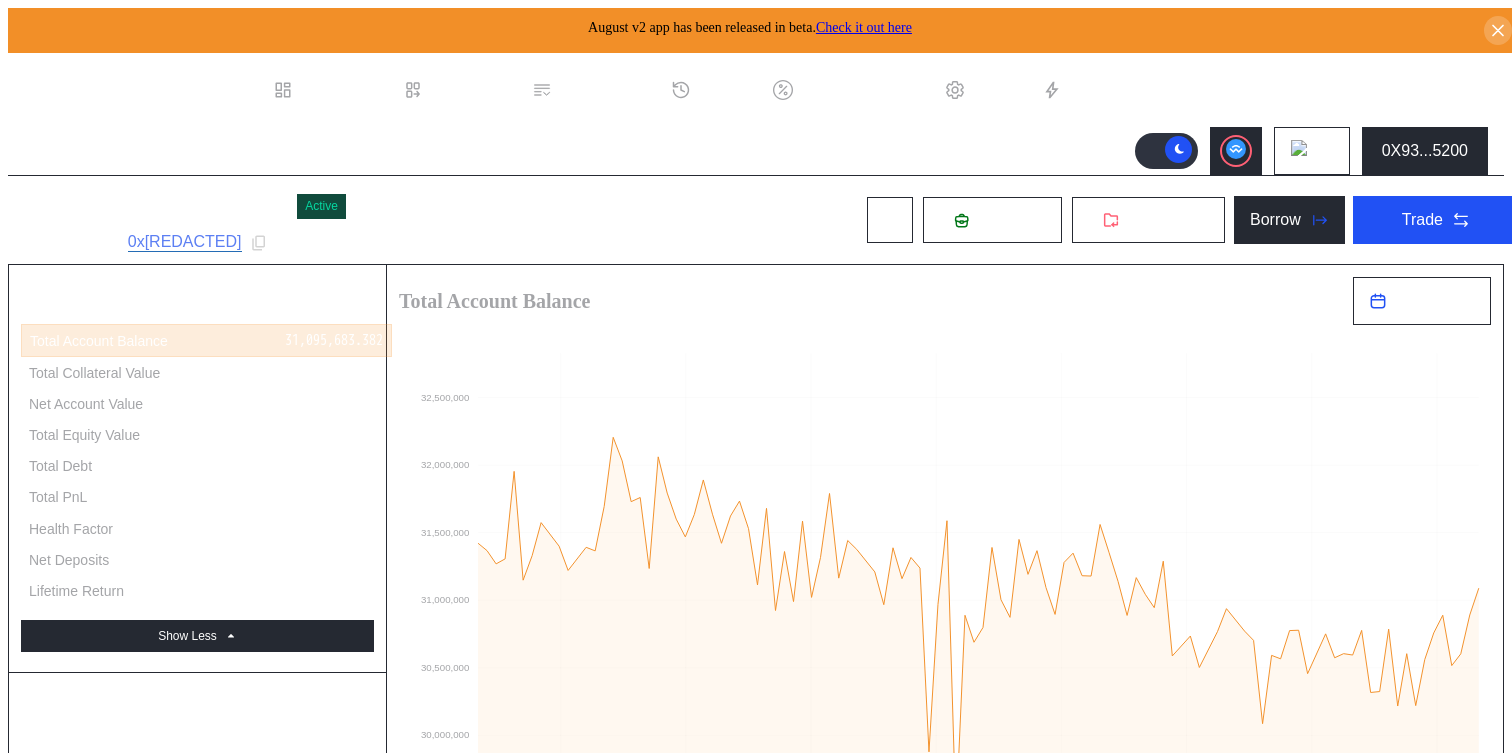 click on "Accept Loan Terms" at bounding box center [116, 3686] 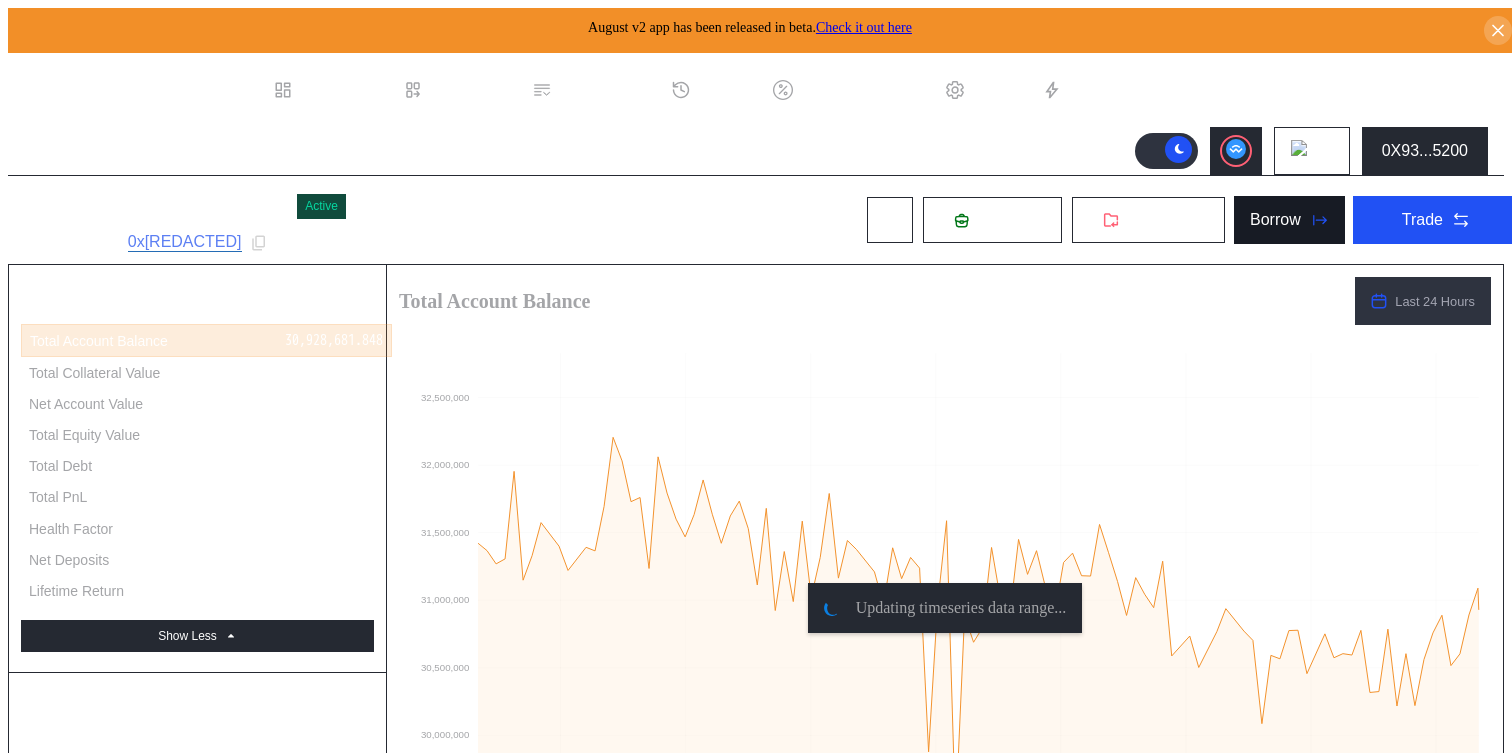 click on "Borrow" at bounding box center (1275, 220) 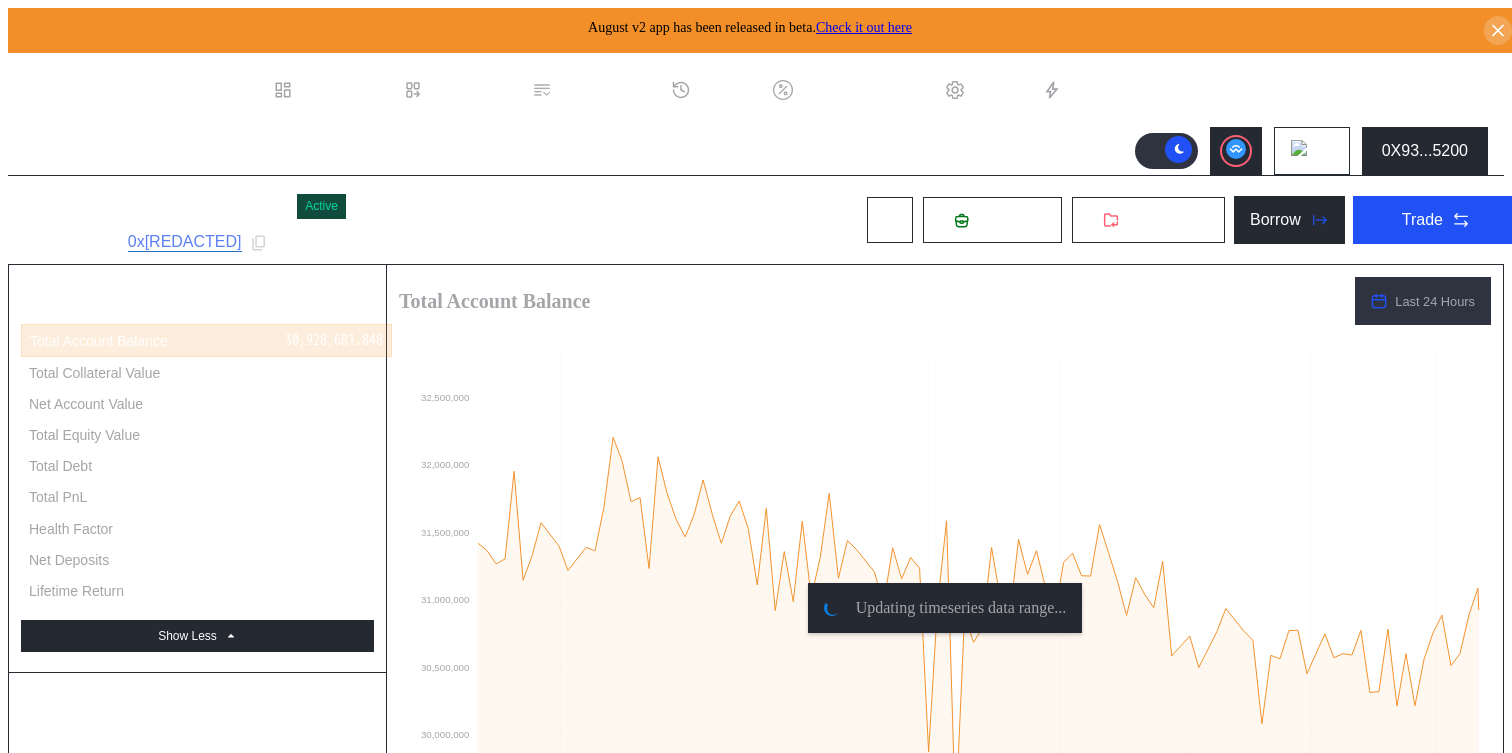 click on "Accept Loan Terms" at bounding box center [318, 3686] 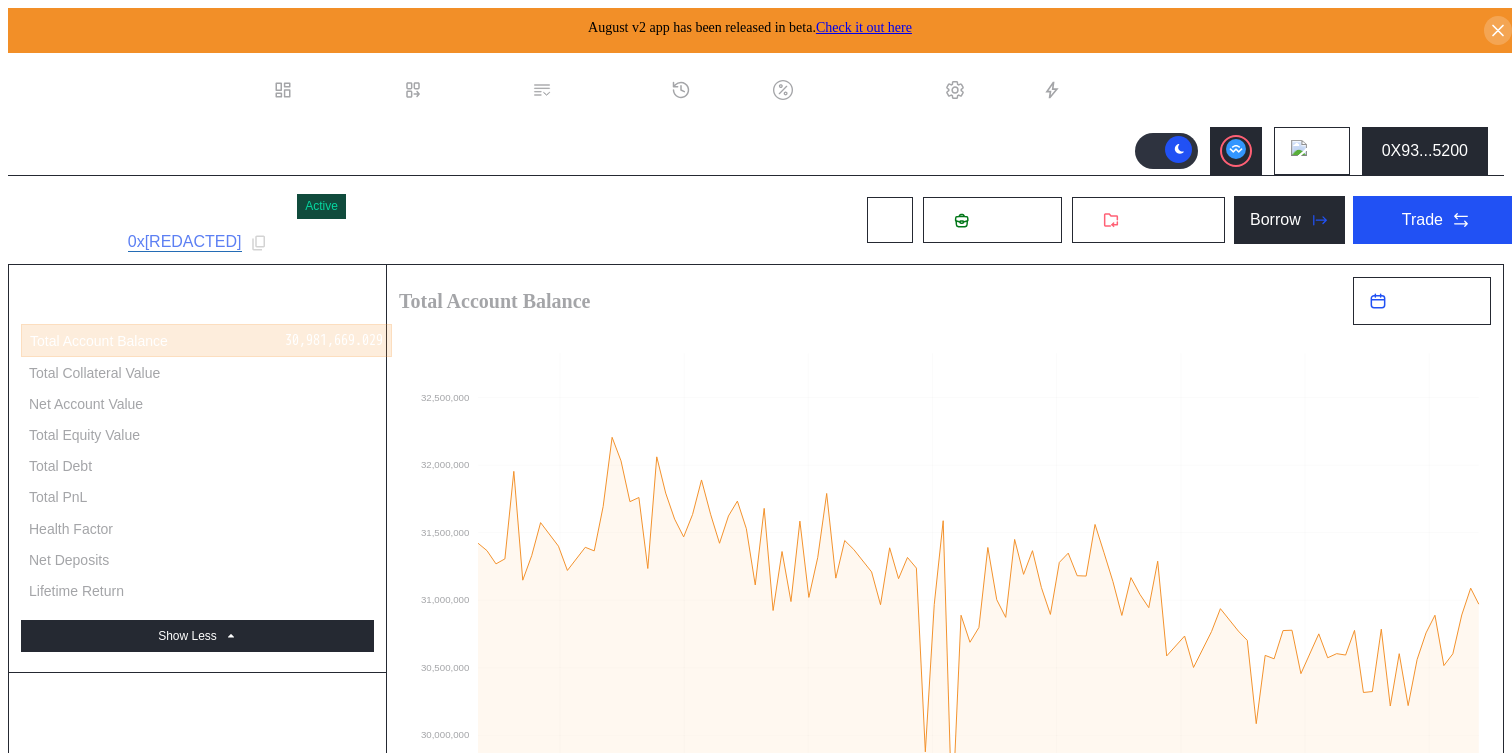 type on "**********" 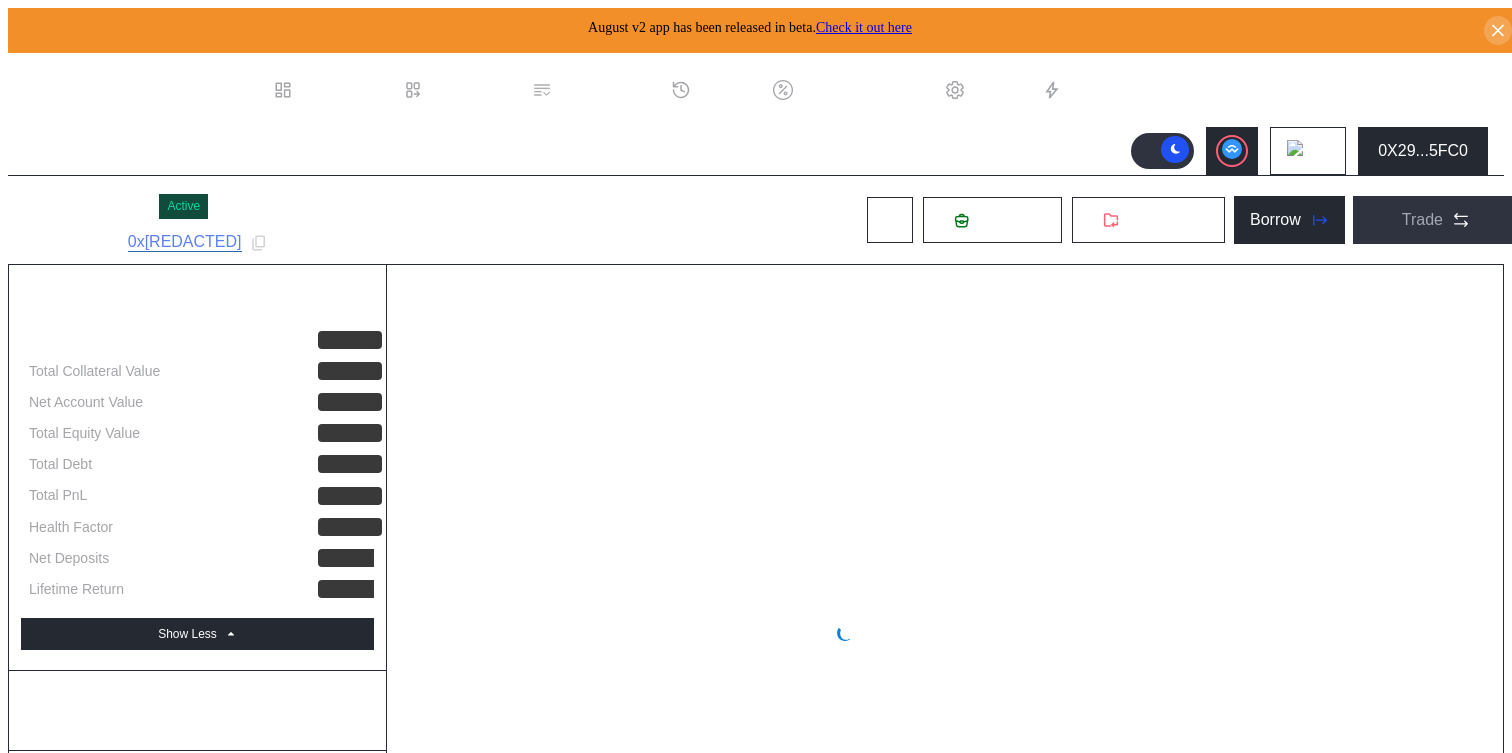 select on "*" 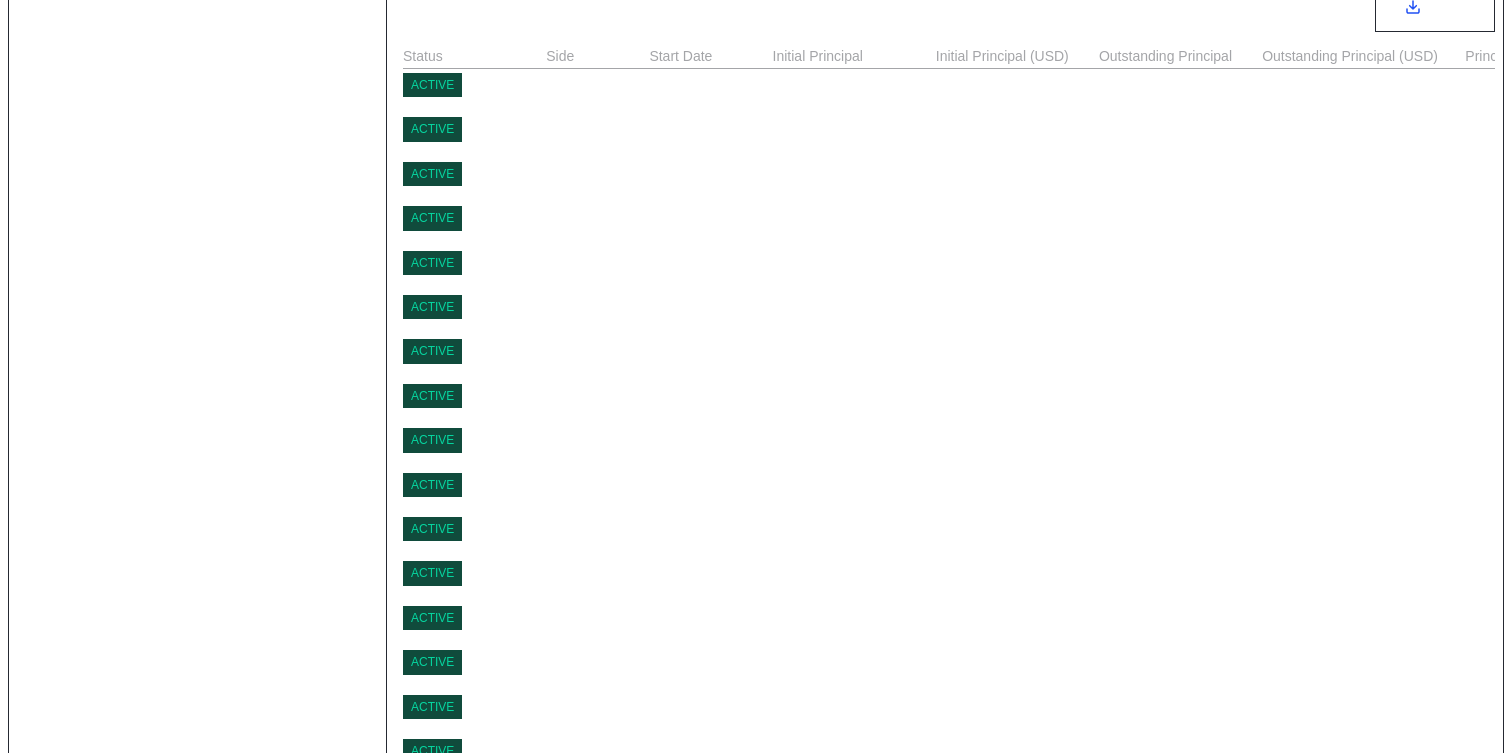 scroll, scrollTop: 0, scrollLeft: 0, axis: both 